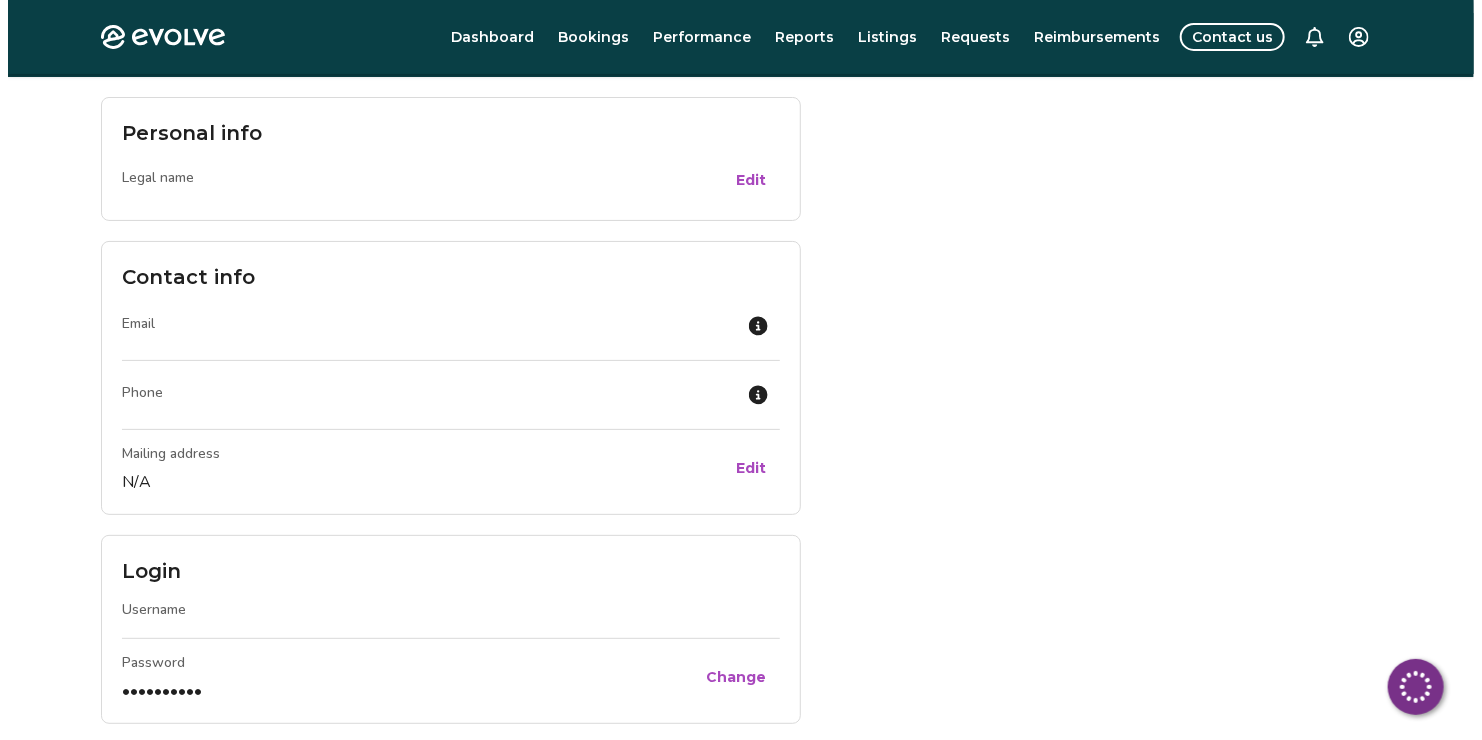 scroll, scrollTop: 0, scrollLeft: 0, axis: both 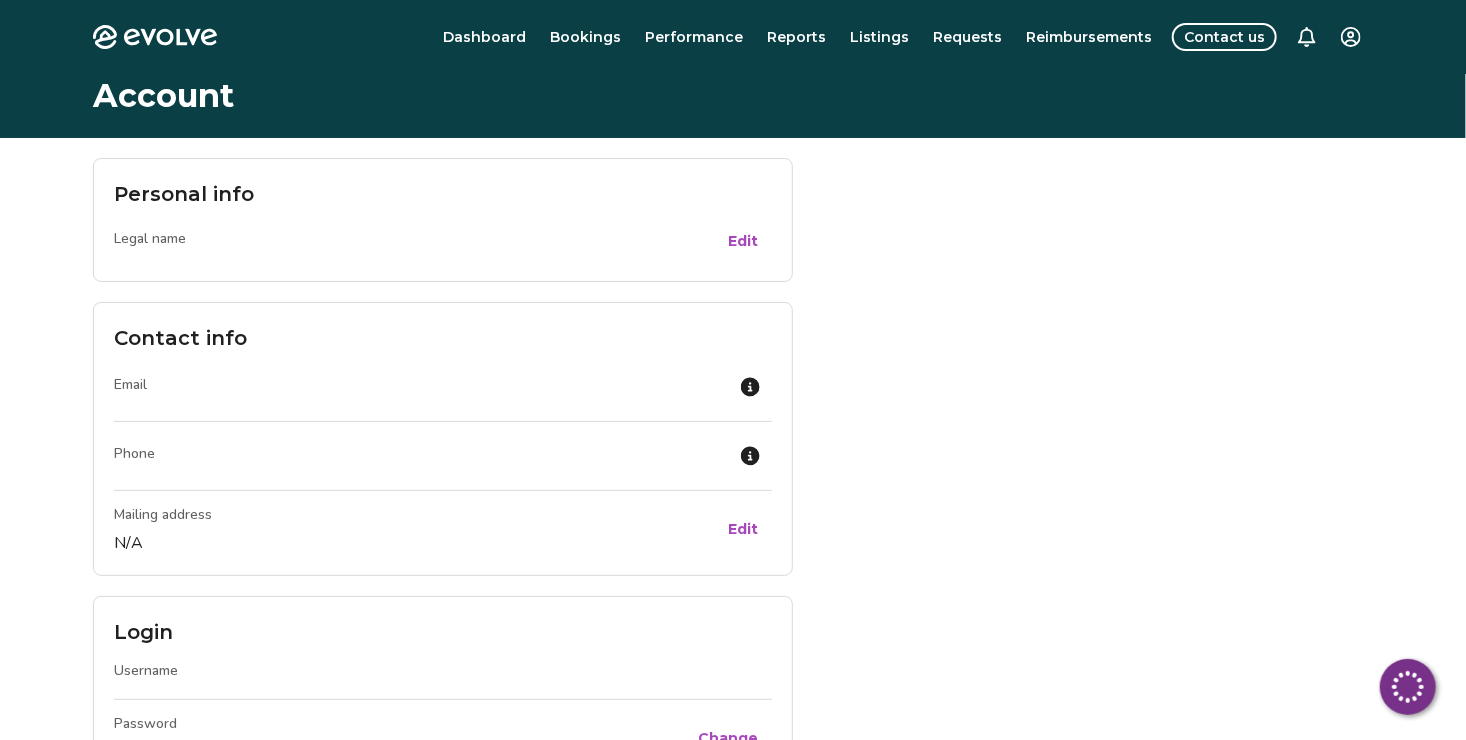 click on "Evolve" 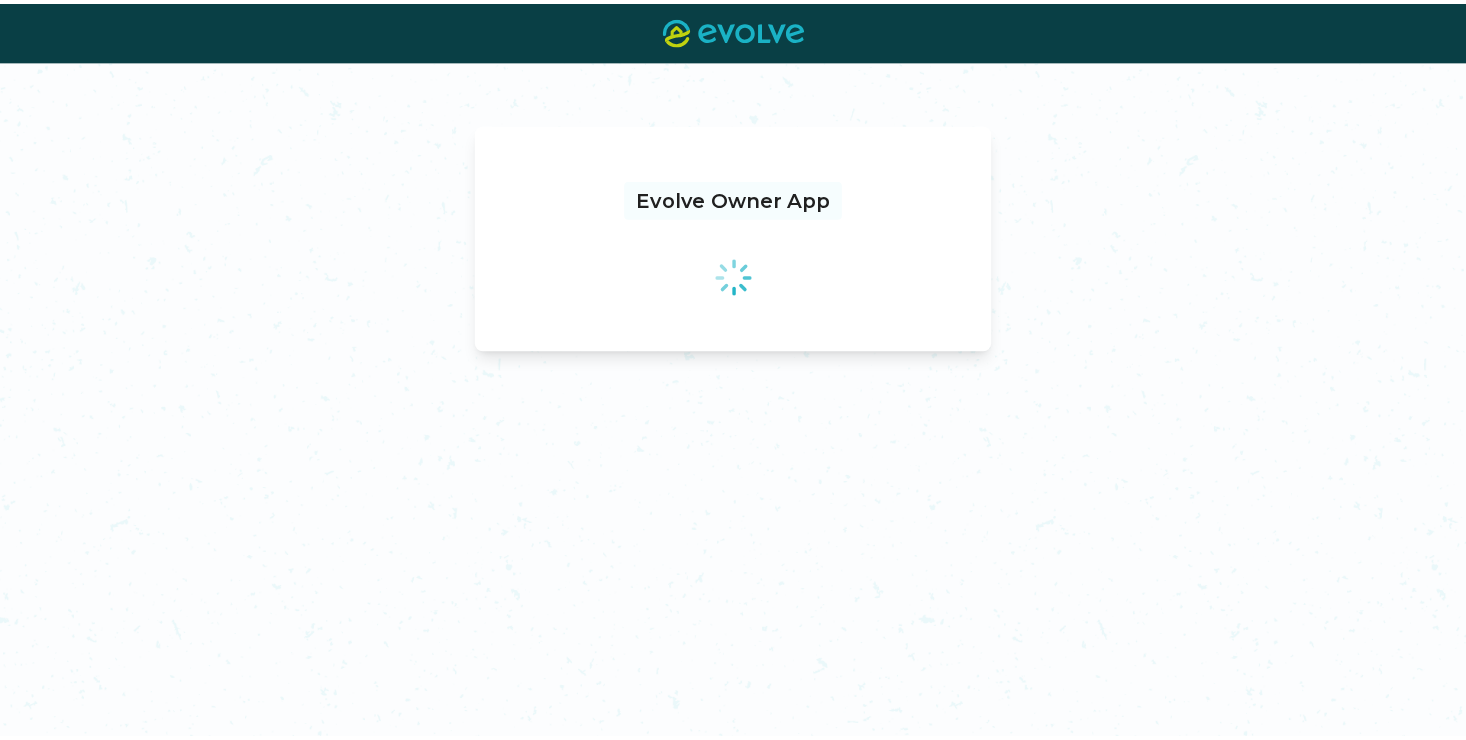 scroll, scrollTop: 0, scrollLeft: 0, axis: both 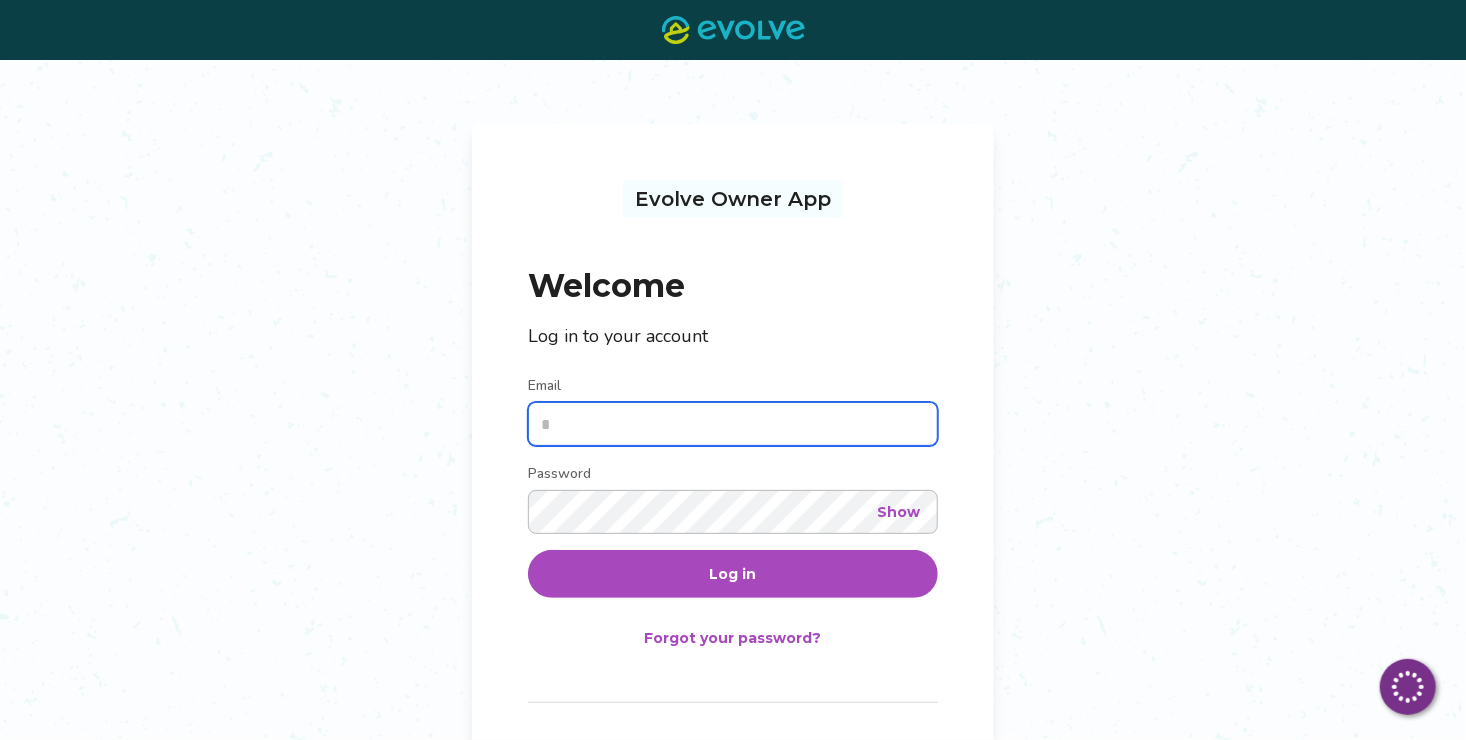 click on "Email" at bounding box center (733, 424) 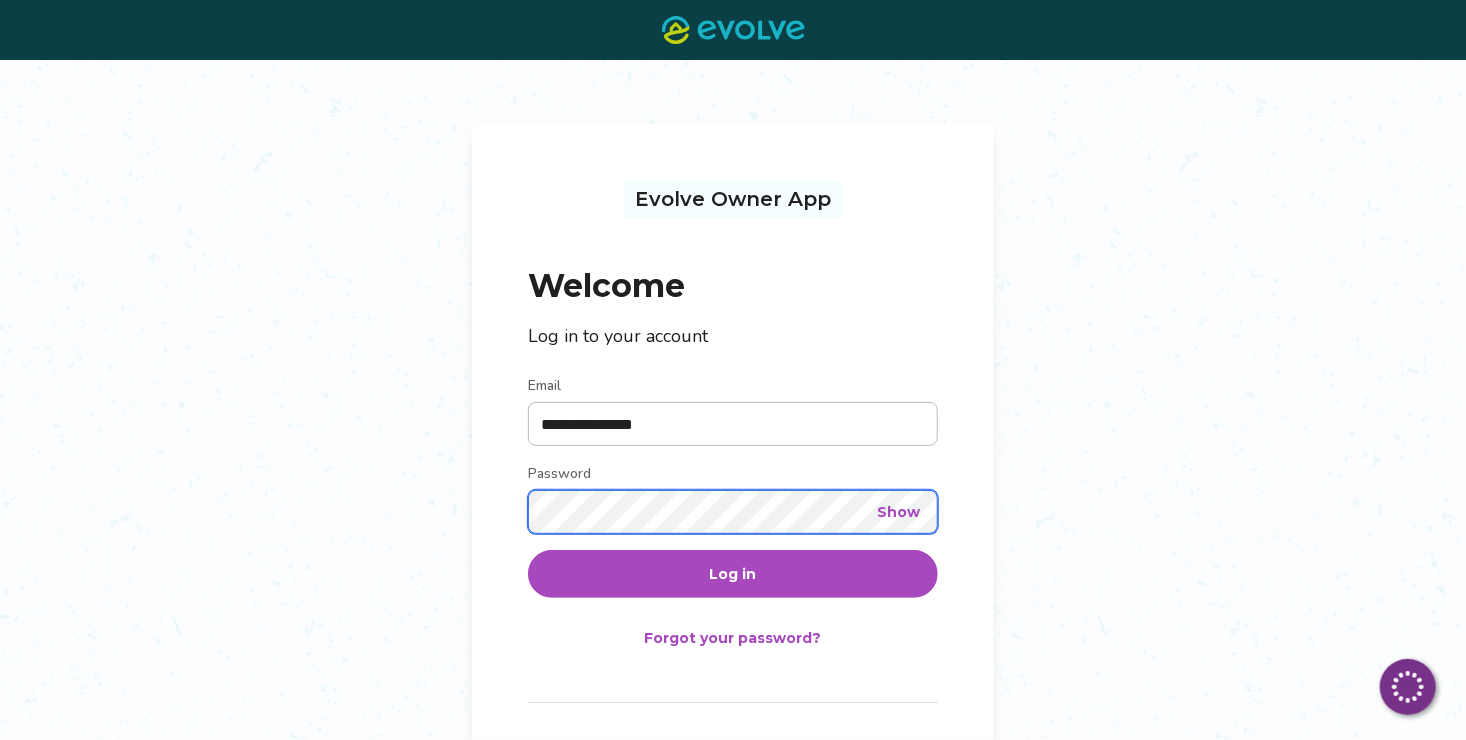 click on "Log in" at bounding box center [733, 574] 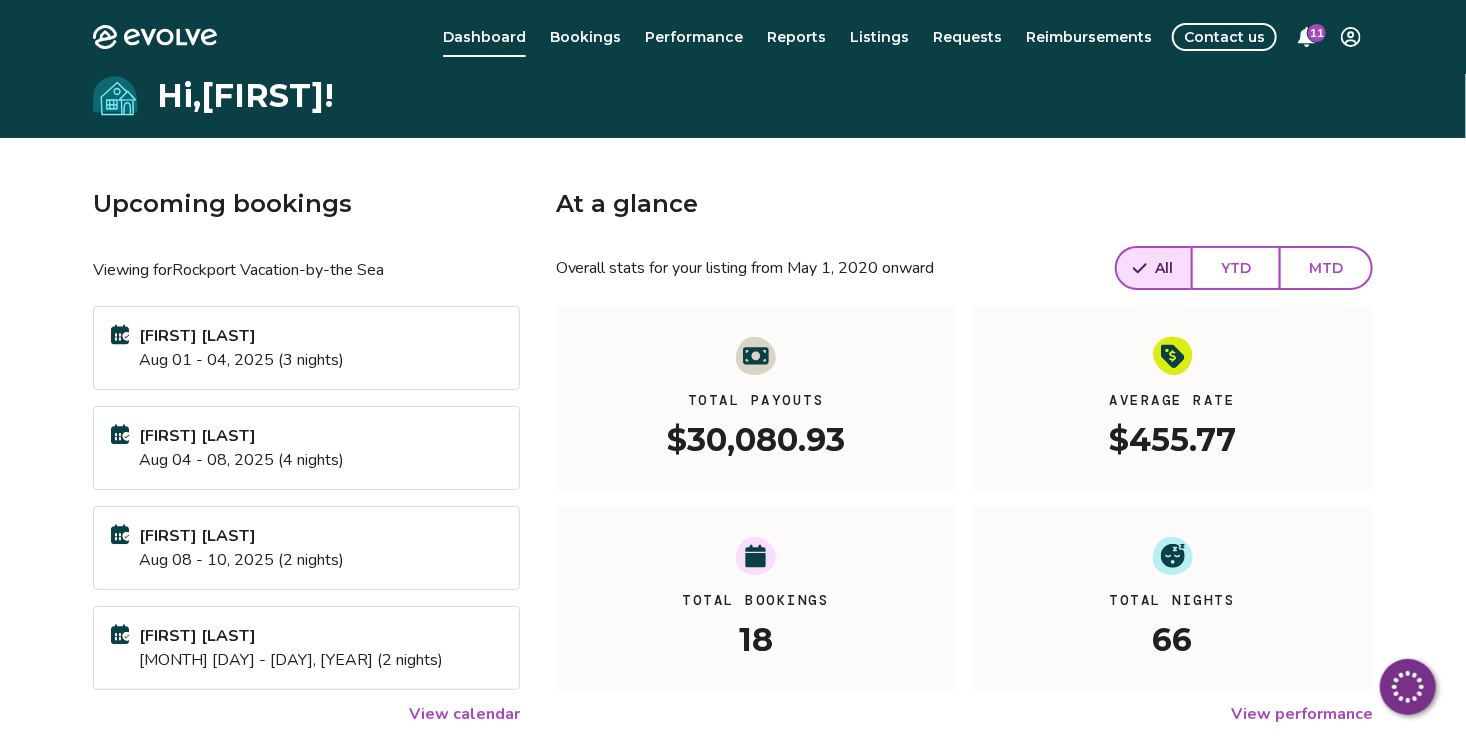 click on "11" at bounding box center (1317, 33) 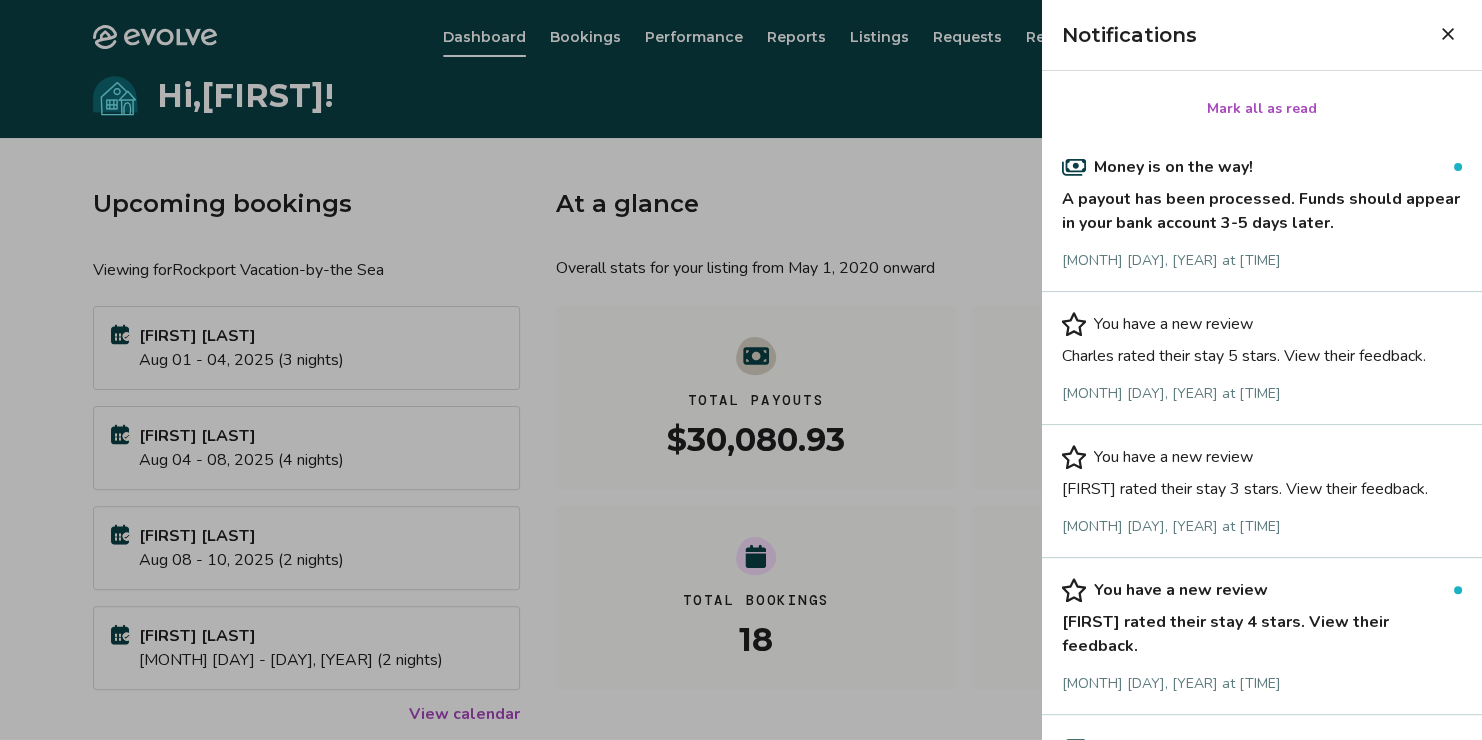click 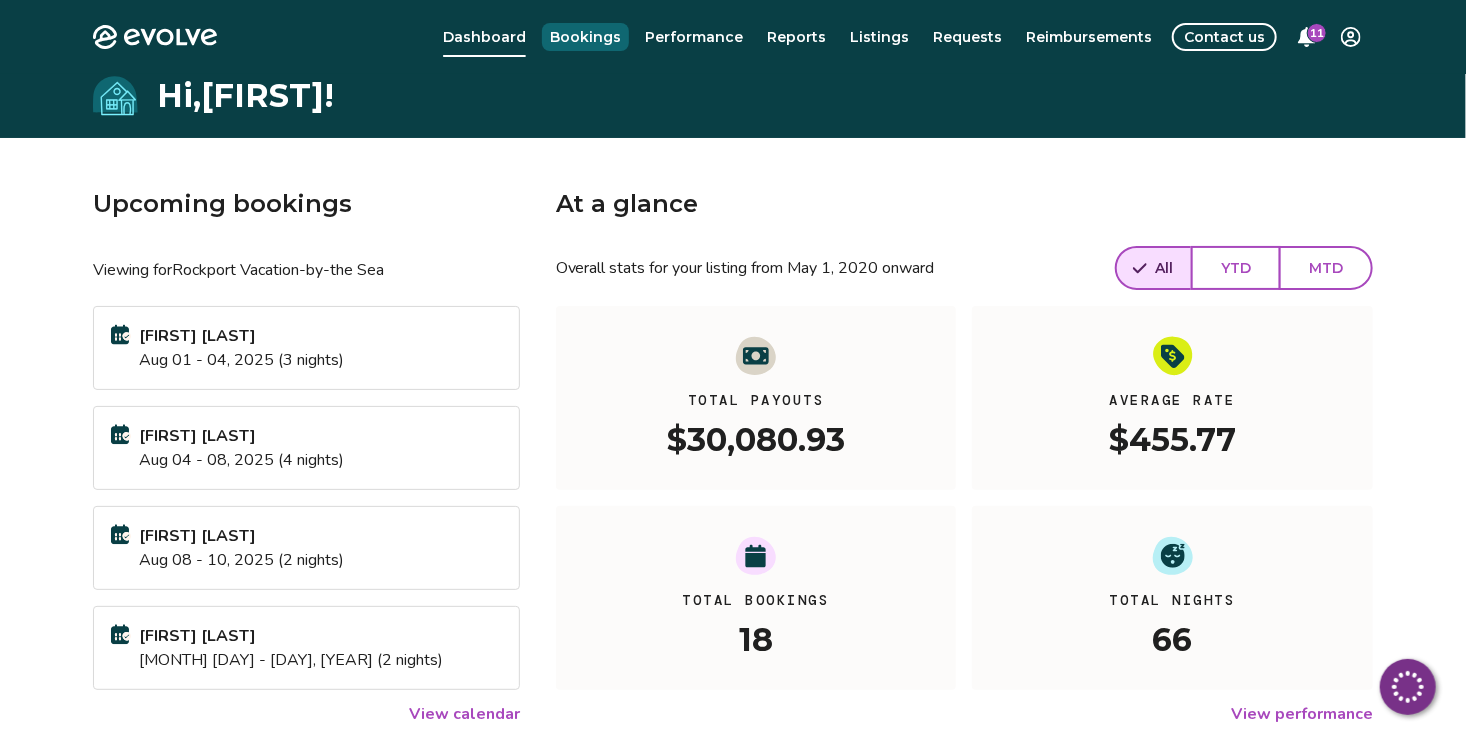 click on "Bookings" at bounding box center [585, 37] 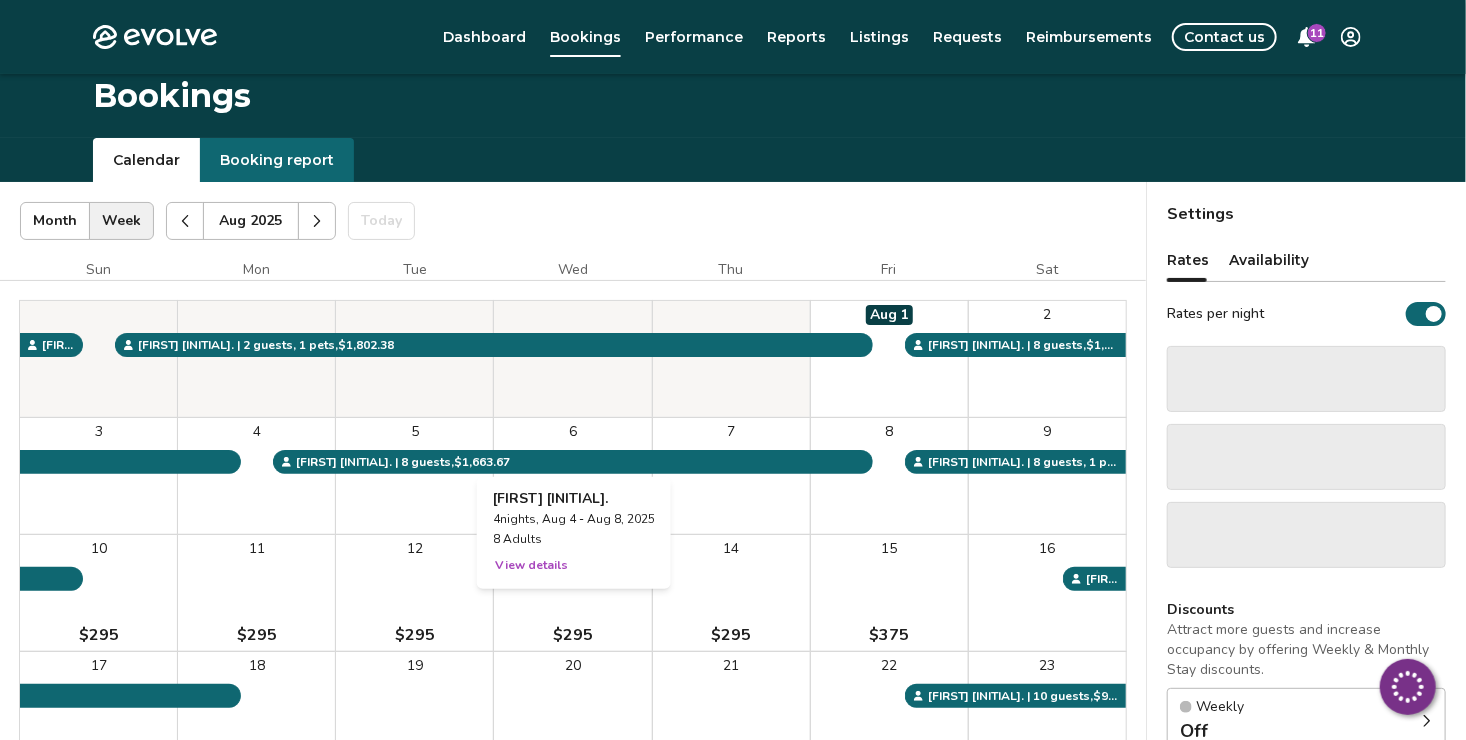 scroll, scrollTop: 100, scrollLeft: 0, axis: vertical 